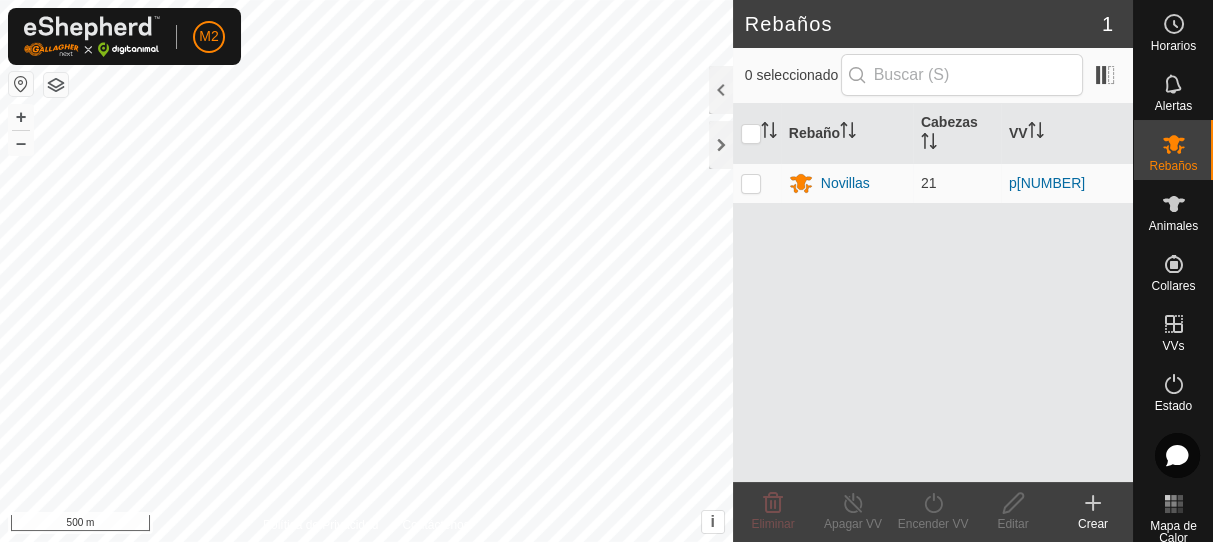 scroll, scrollTop: 0, scrollLeft: 0, axis: both 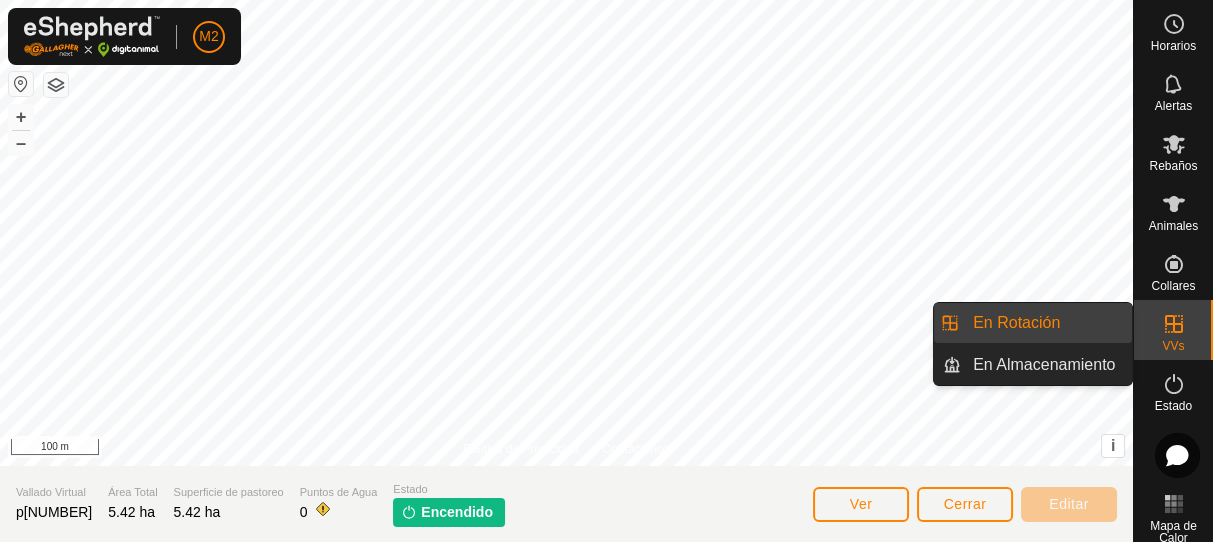 click 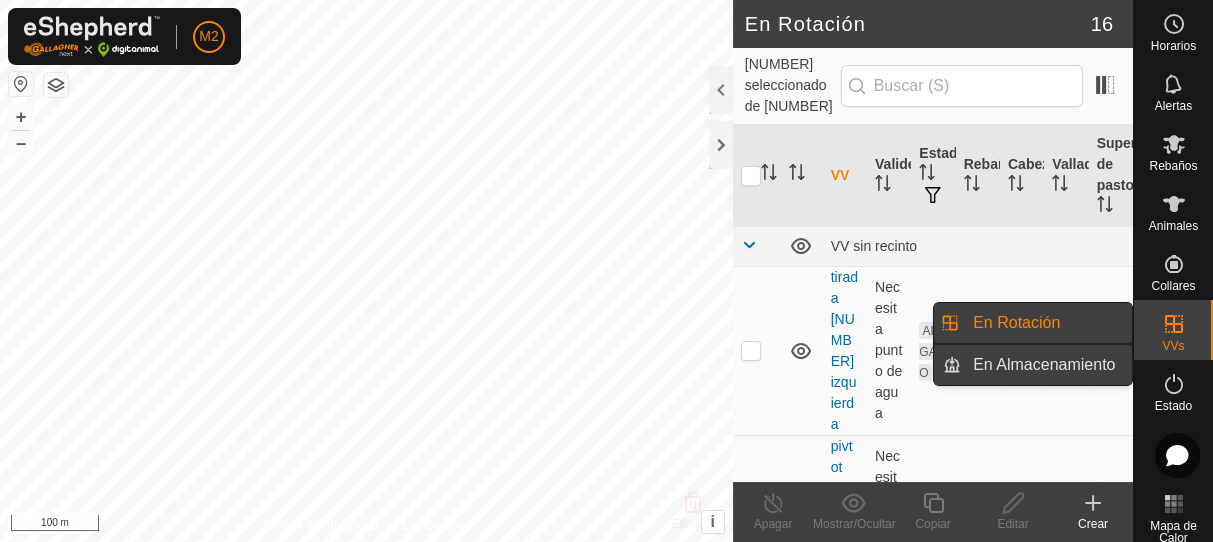 click on "En Almacenamiento" at bounding box center [1046, 365] 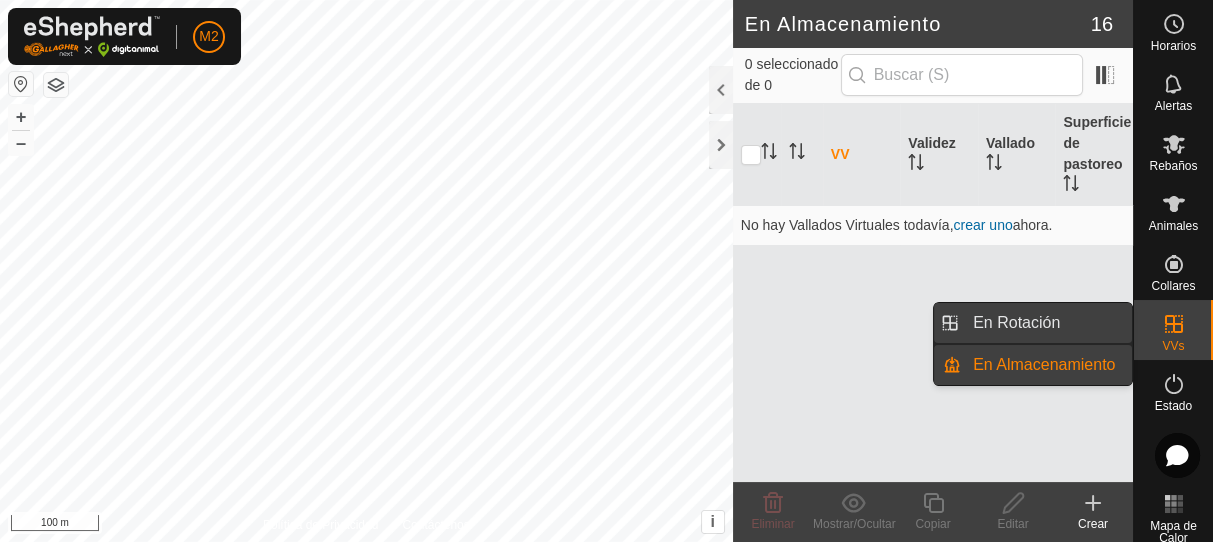 click on "En Rotación" at bounding box center (1046, 323) 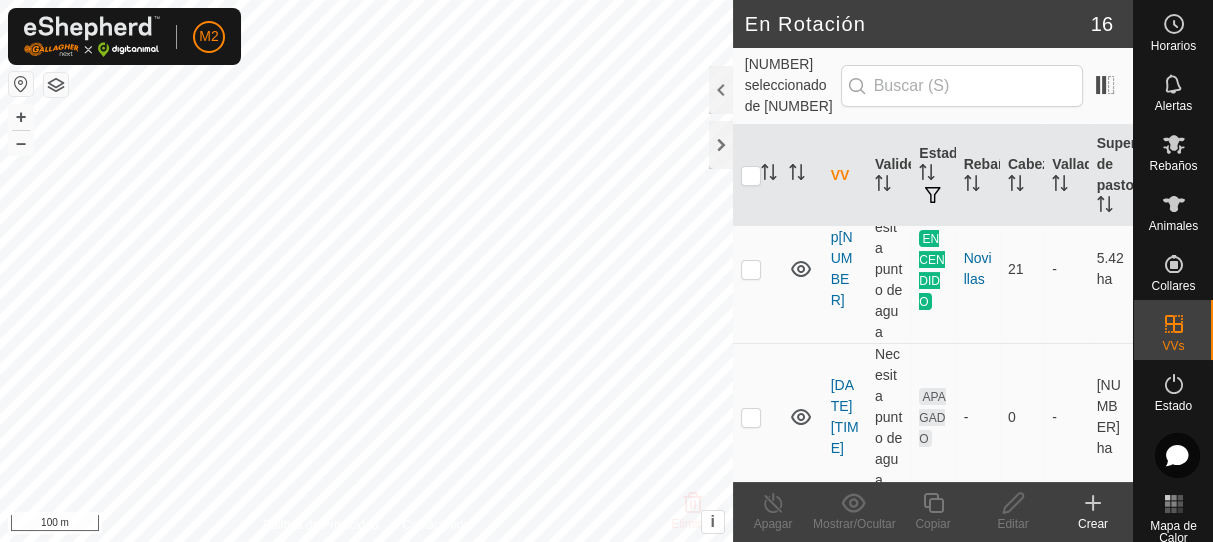 scroll, scrollTop: 505, scrollLeft: 0, axis: vertical 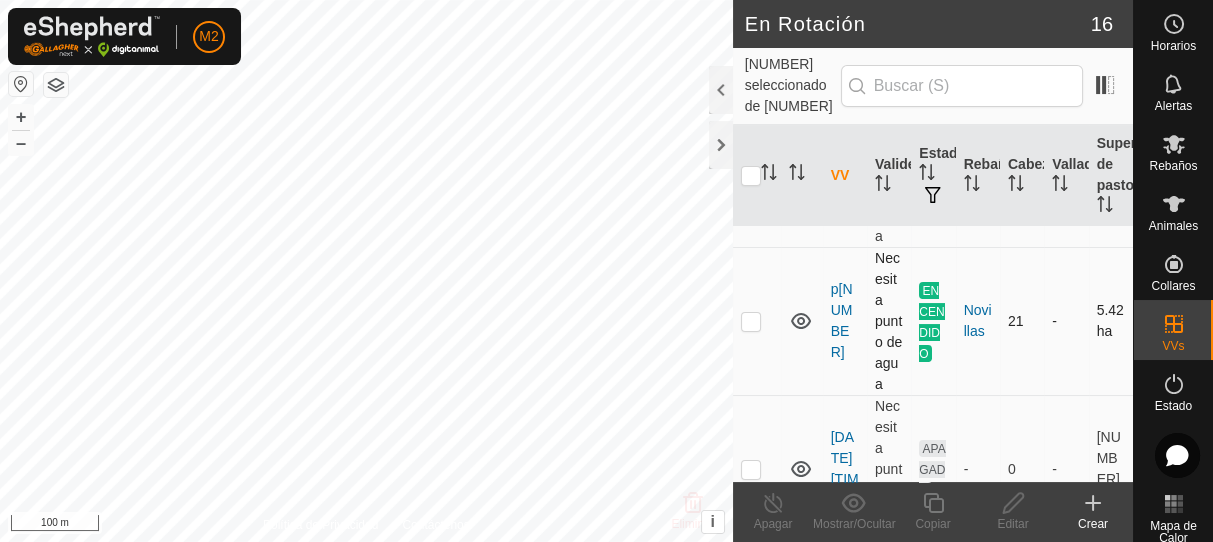 click at bounding box center (751, 321) 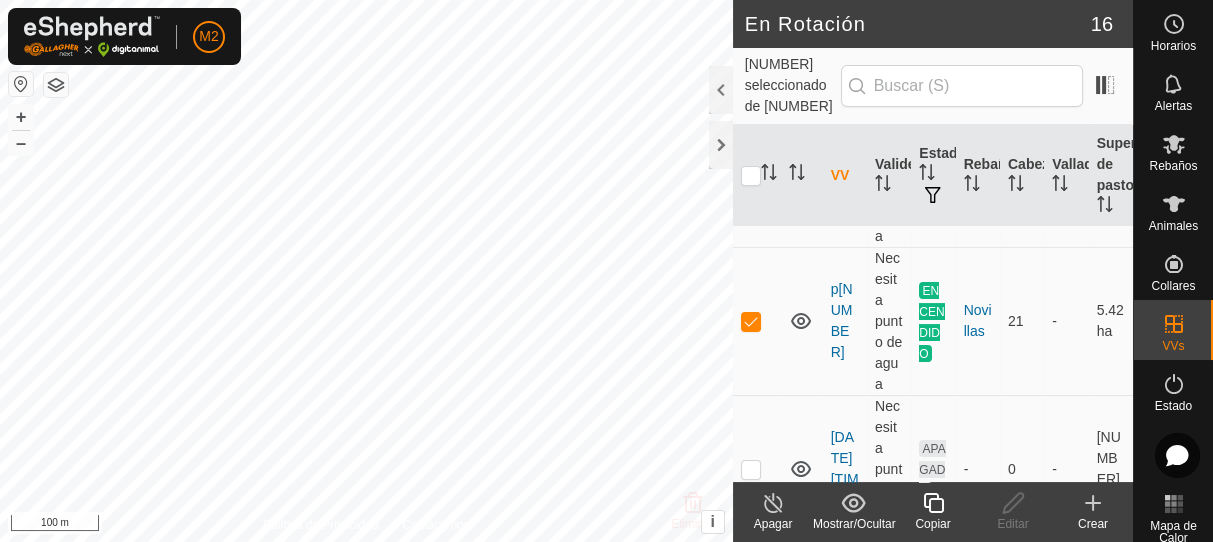 click 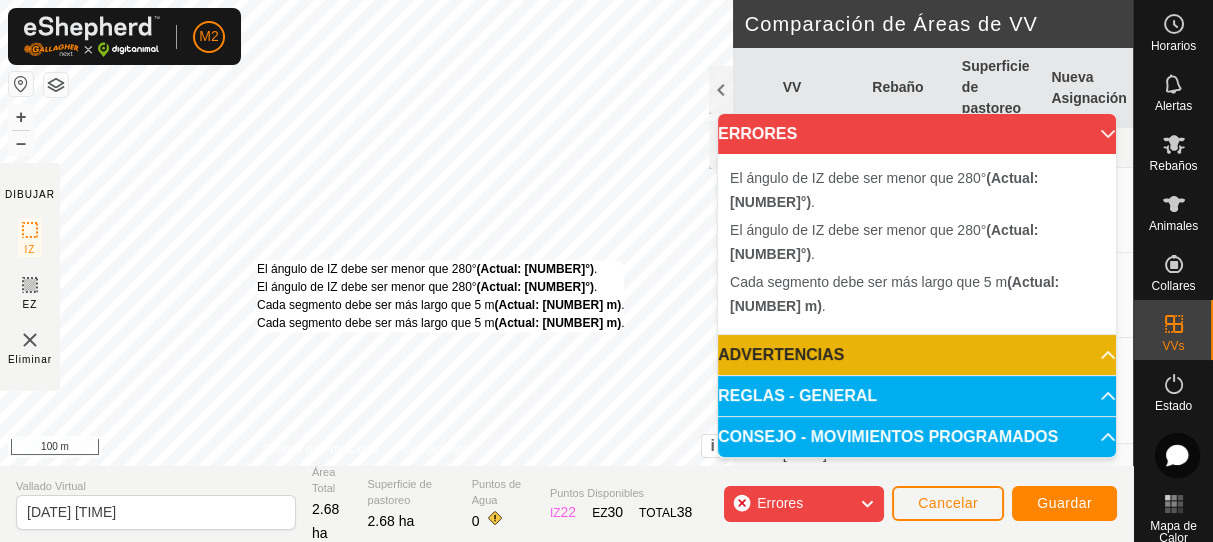 click on "El ángulo de IZ debe ser menor que [NUMBER]°  (Actual: [NUMBER]°) . El ángulo de IZ debe ser menor que [NUMBER]°  (Actual: [NUMBER]°) . Cada segmento debe ser más largo que [NUMBER] m  (Actual: [NUMBER] m) . Cada segmento debe ser más largo que [NUMBER] m  (Actual: [NUMBER] m) ." at bounding box center [440, 296] 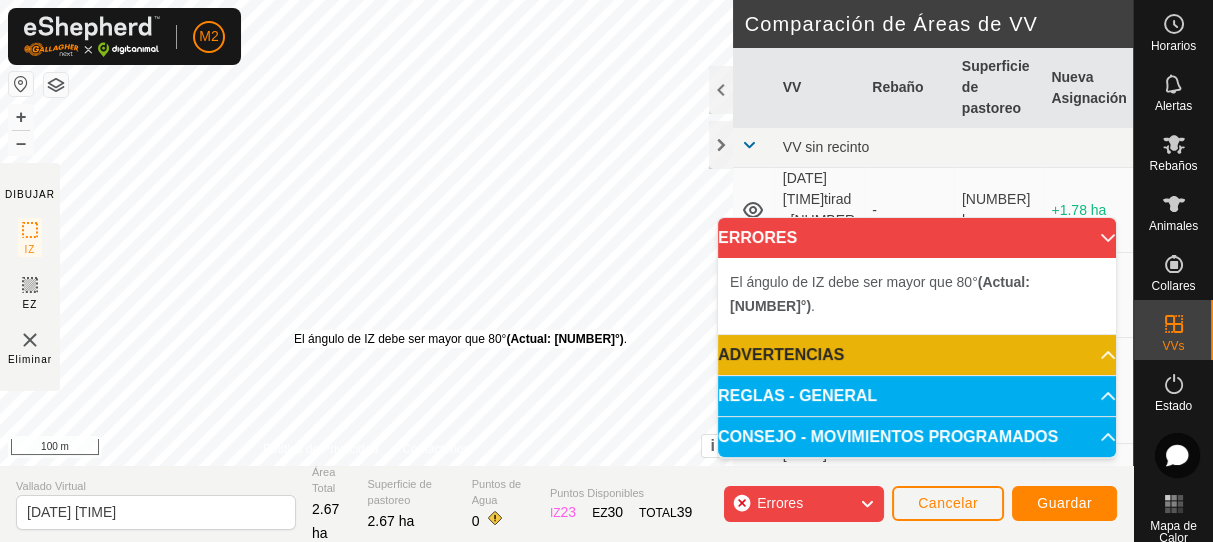 click on "El ángulo de IZ debe ser mayor que [NUMBER]°  (Actual: [NUMBER]°) . + – ⇧ i This application includes HERE Maps. © [YEAR] HERE. All rights reserved. [NUMBER] m" at bounding box center (366, 233) 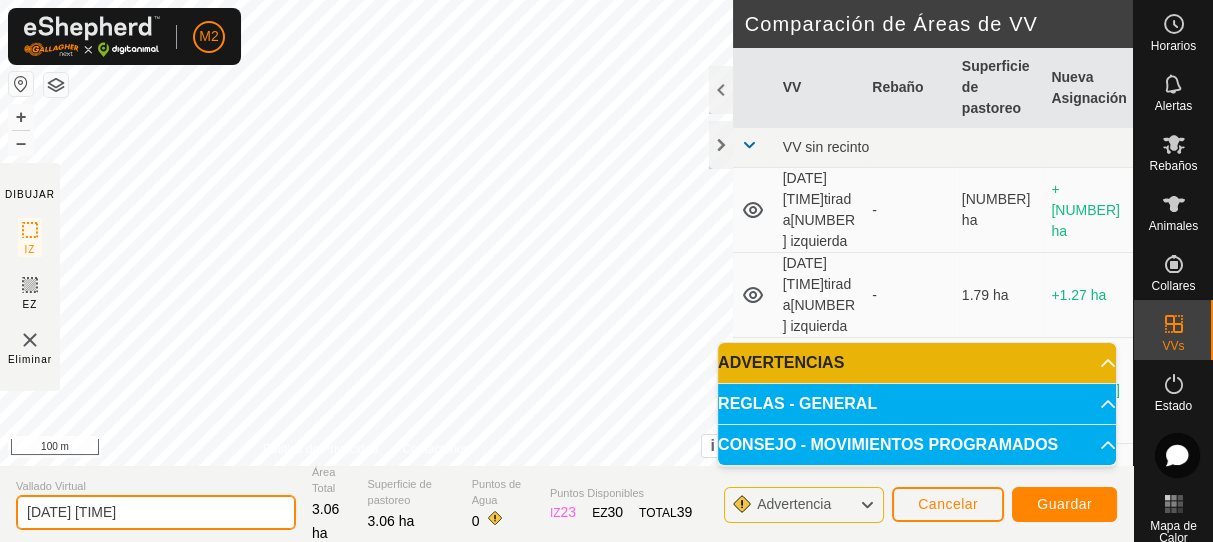 click on "[DATE] [TIME]" 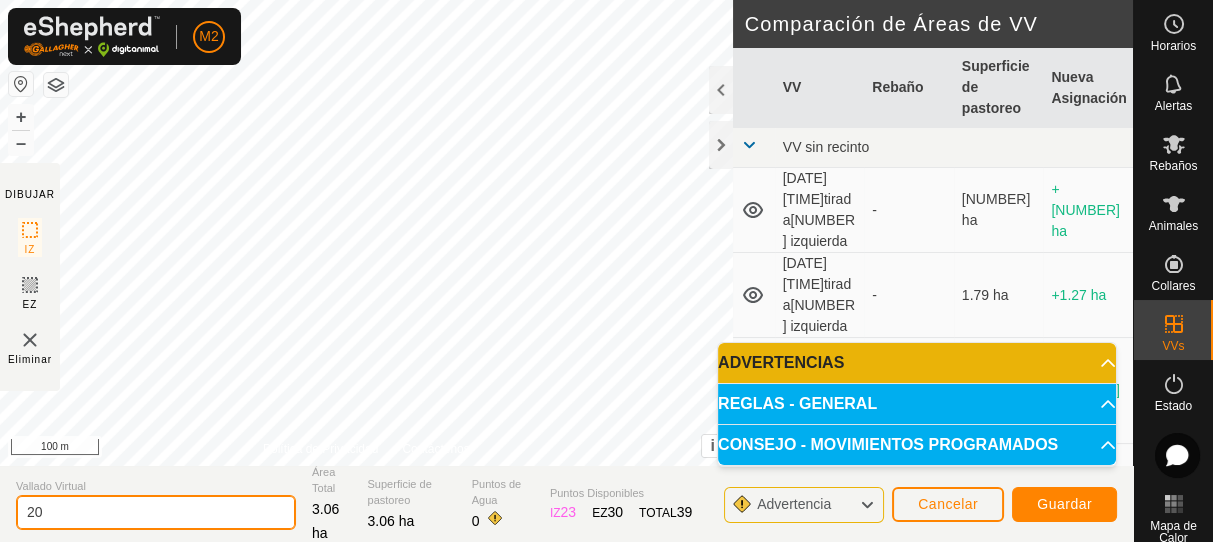 type on "2" 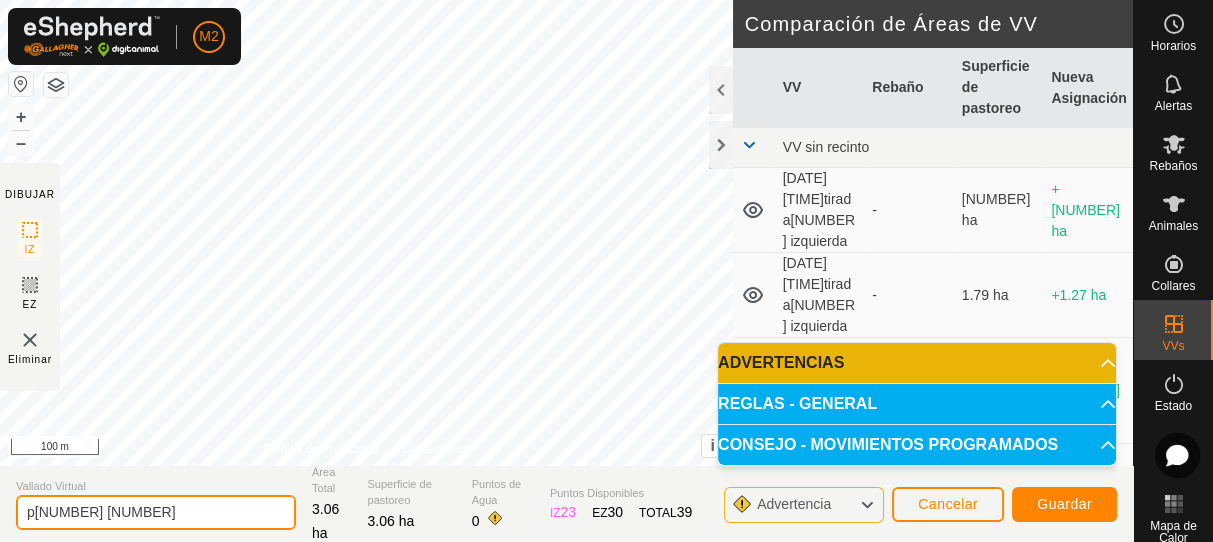 type on "p[NUMBER] [NUMBER]" 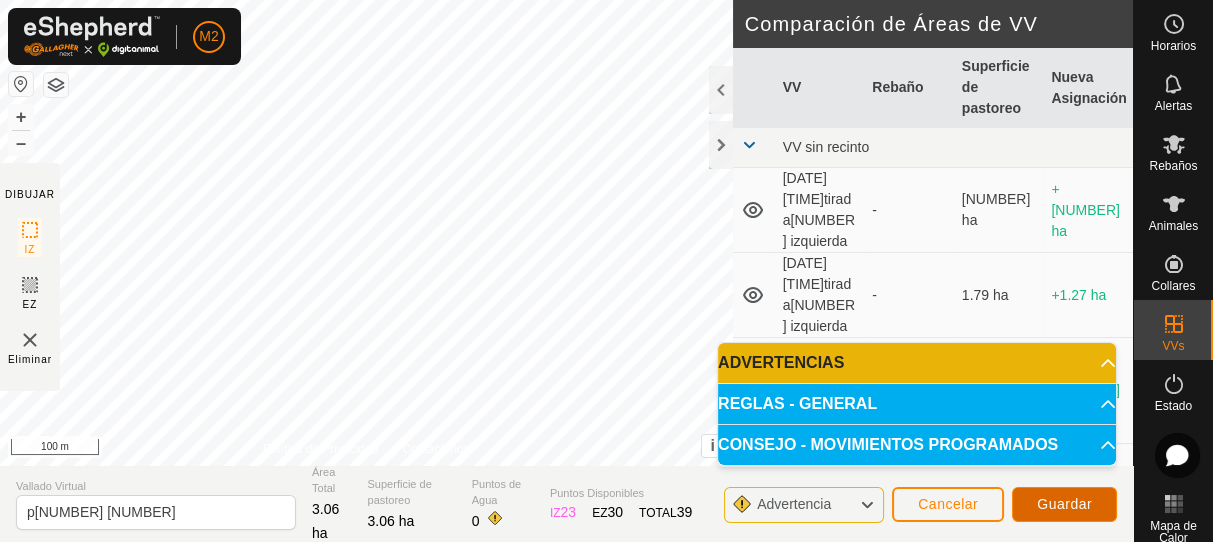 click on "Guardar" 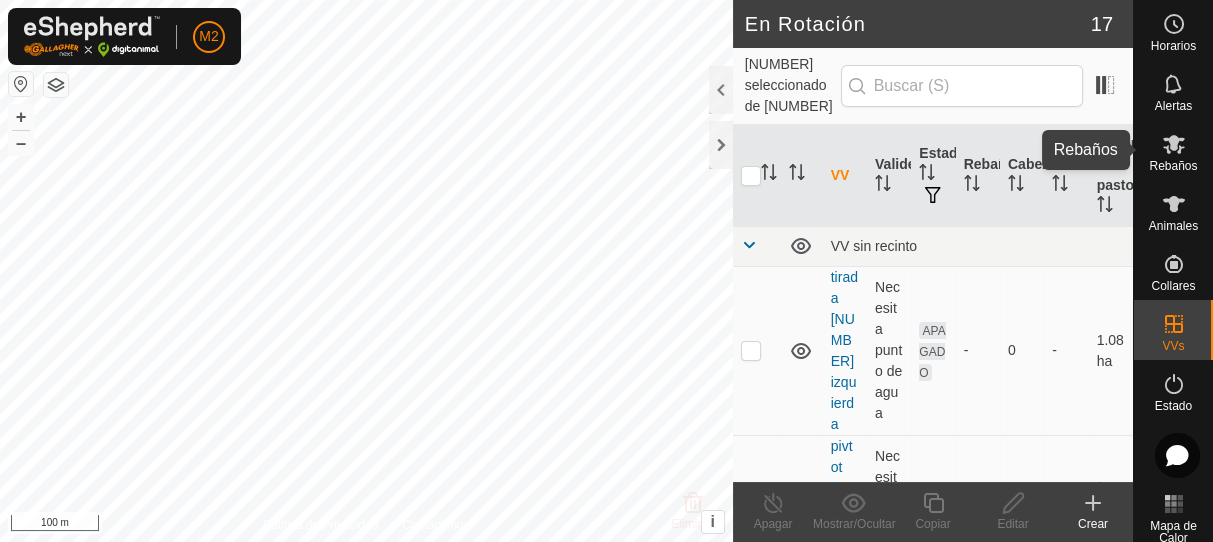 click 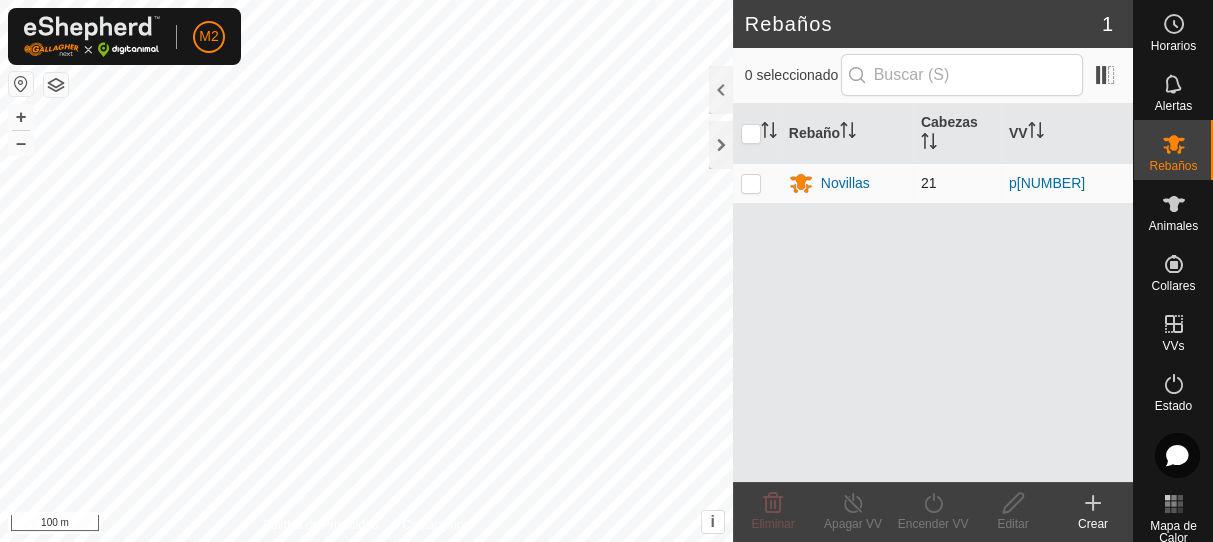 click at bounding box center [751, 183] 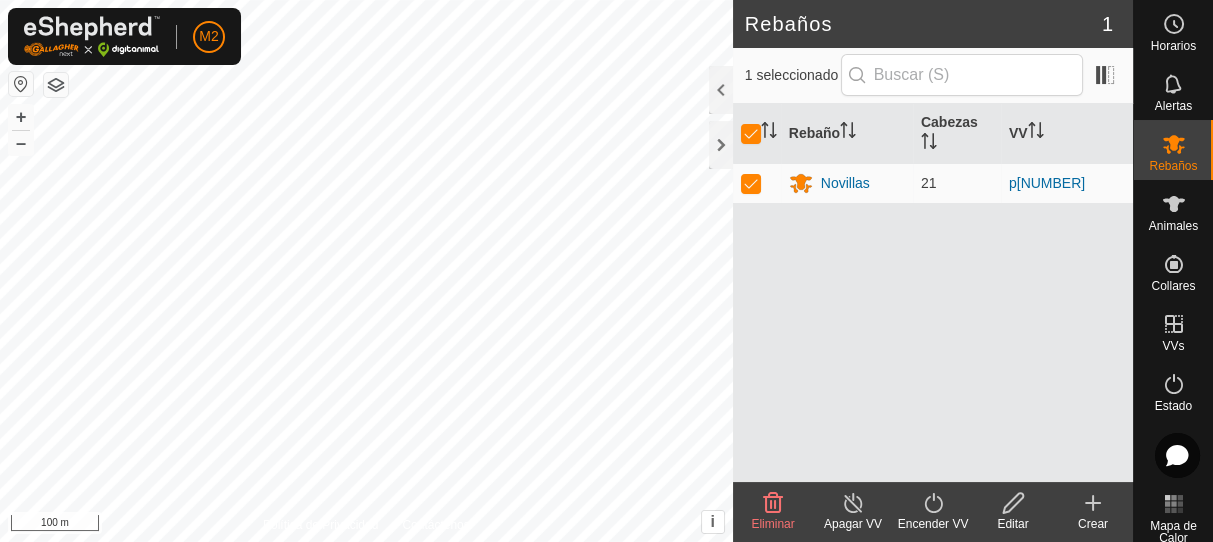 click 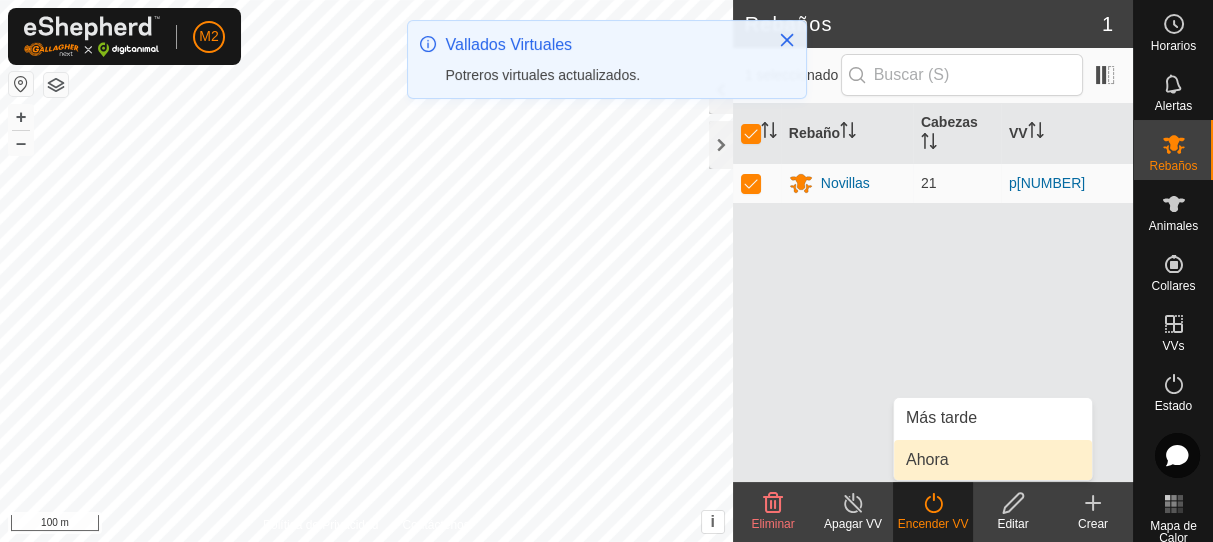 click on "Ahora" at bounding box center (993, 460) 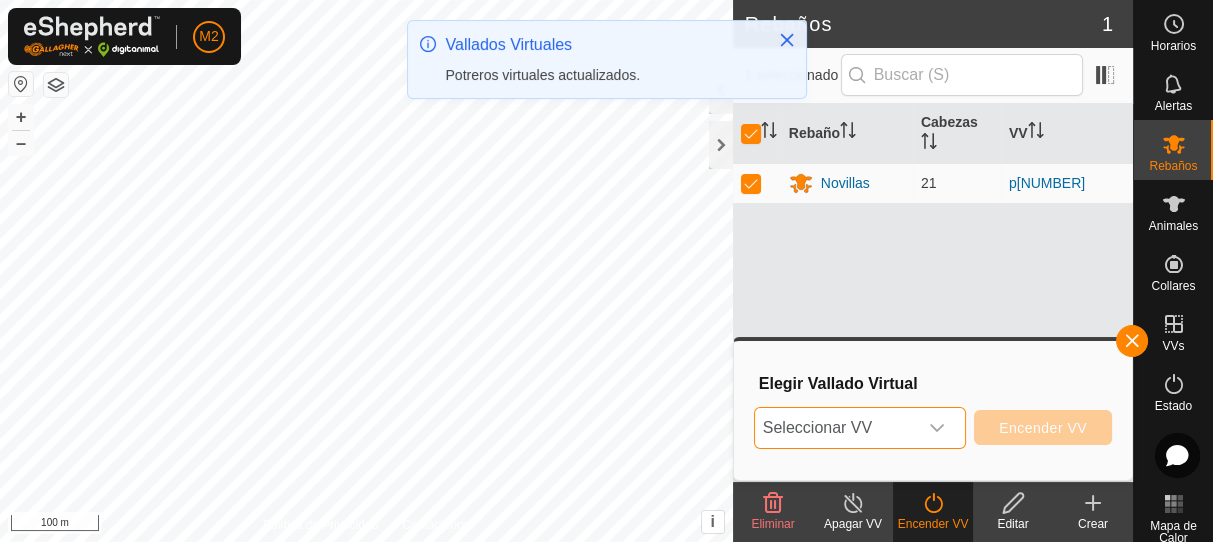 click on "Seleccionar VV" at bounding box center [836, 428] 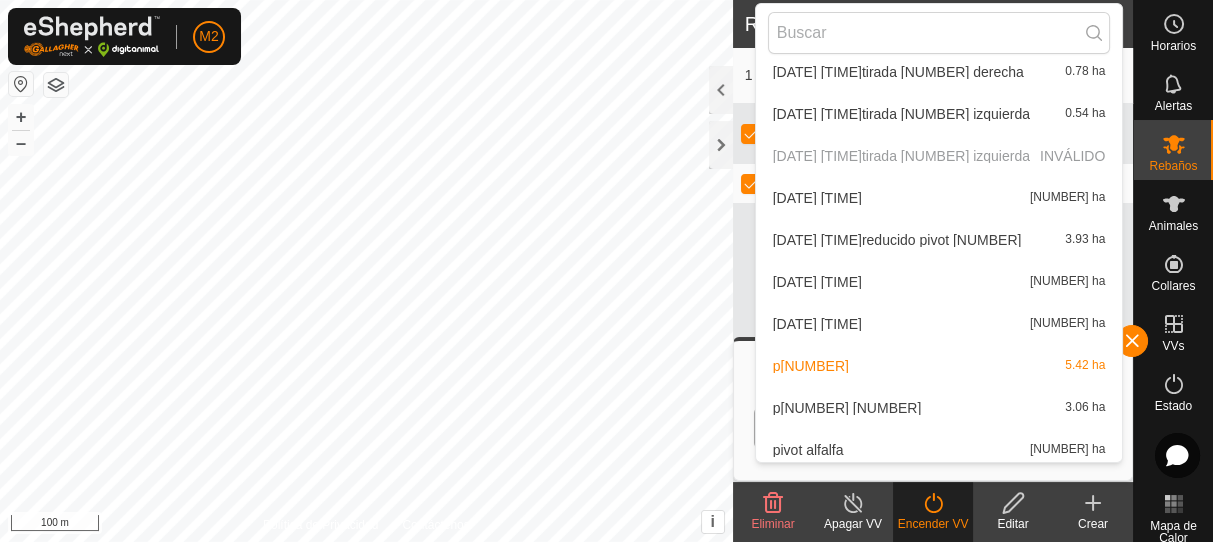 scroll, scrollTop: 291, scrollLeft: 0, axis: vertical 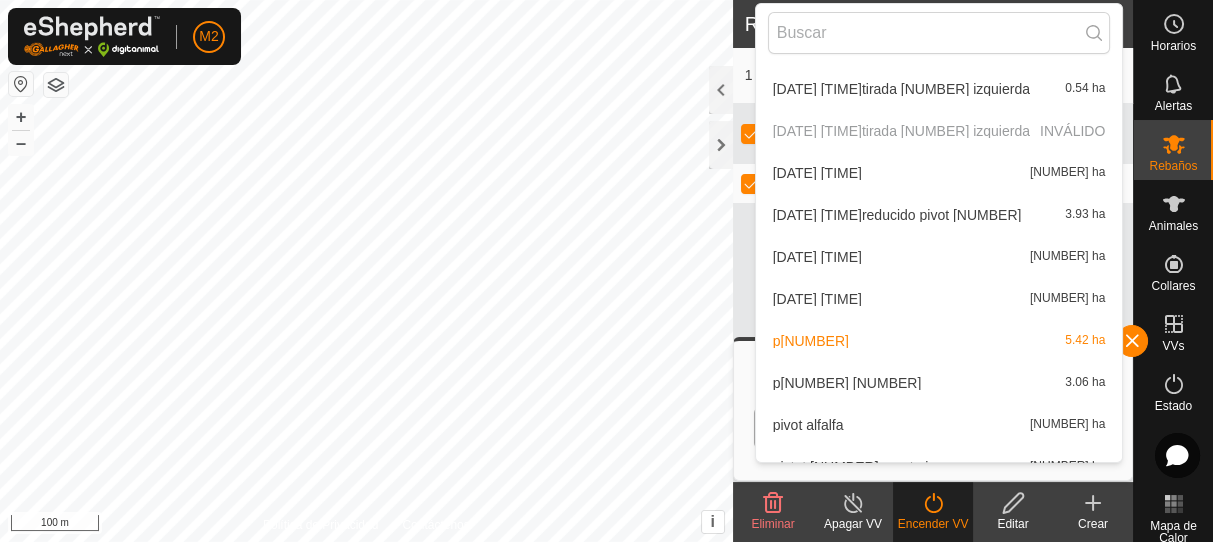 click on "p[NUMBER] [NUMBER] [NUMBER] ha" at bounding box center (939, 383) 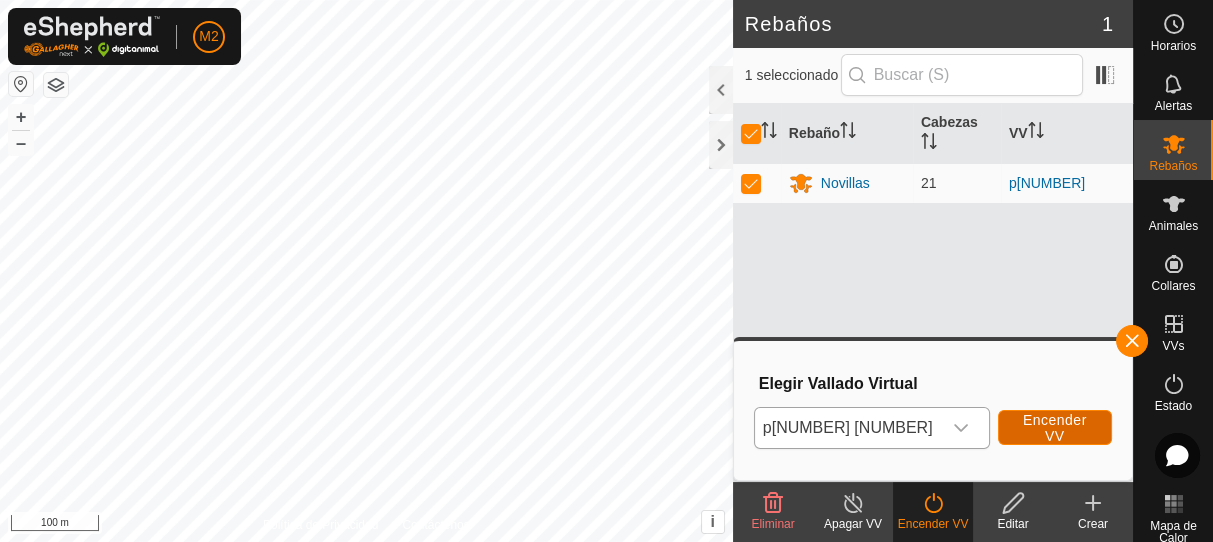 click on "Encender VV" at bounding box center [1055, 428] 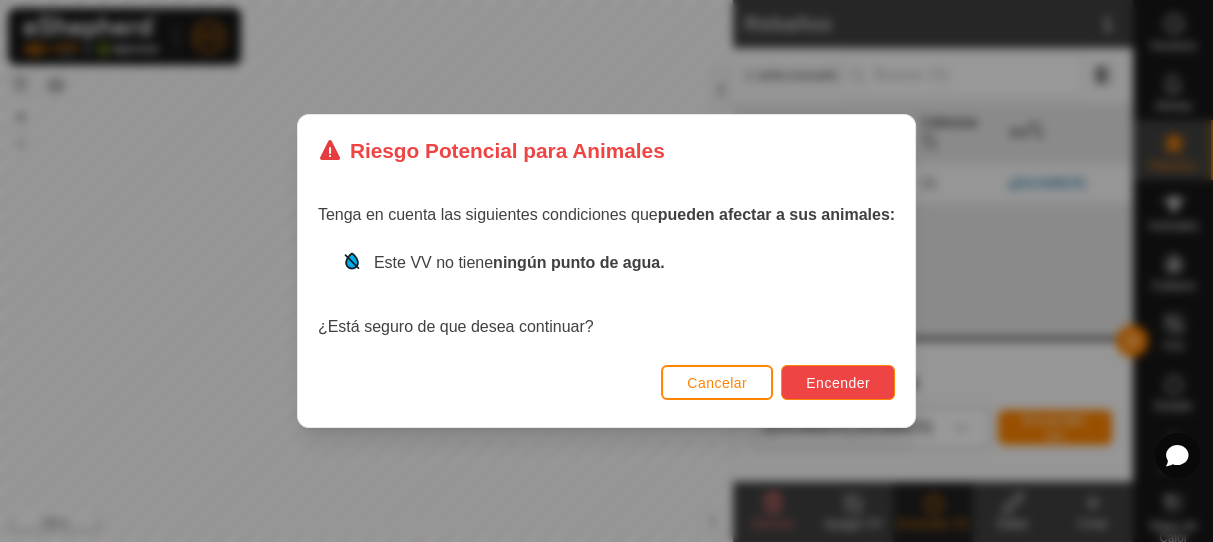 click on "Encender" at bounding box center [838, 383] 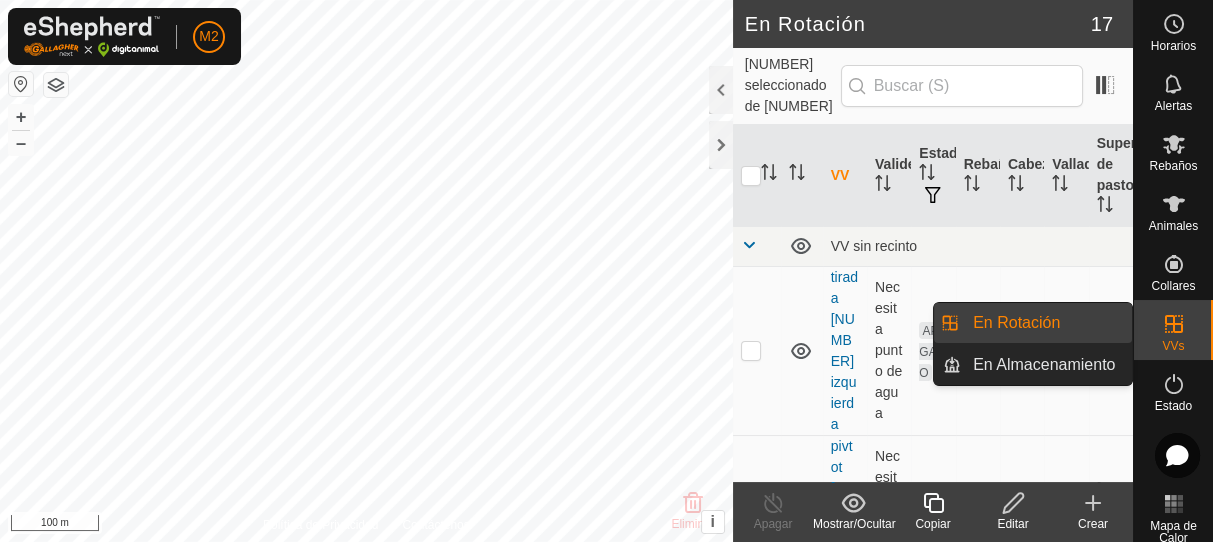 click at bounding box center [1174, 324] 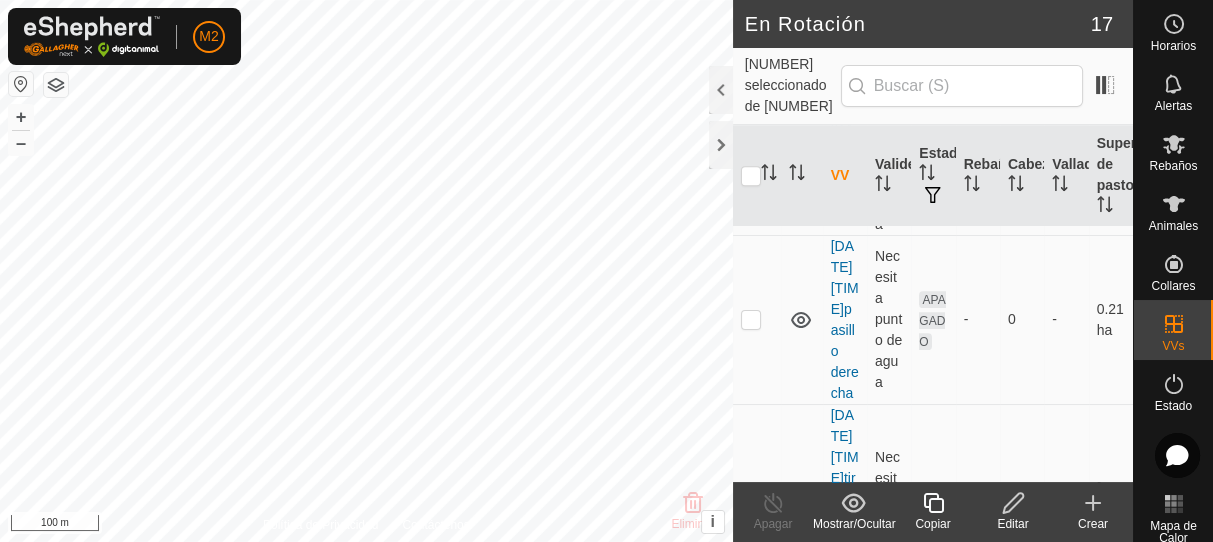 scroll, scrollTop: 3218, scrollLeft: 0, axis: vertical 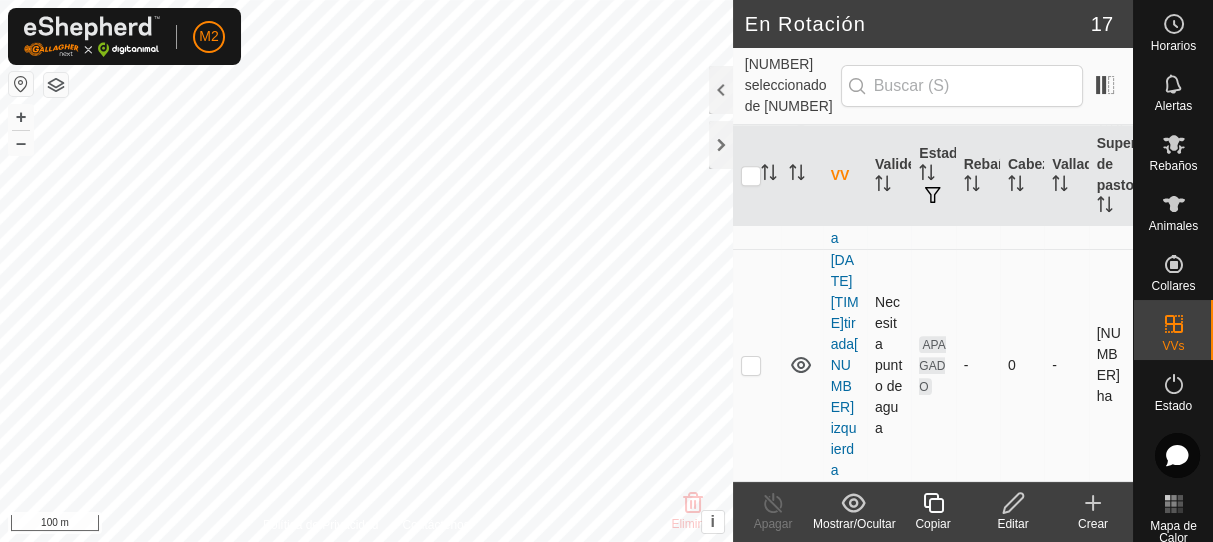 click at bounding box center (751, 365) 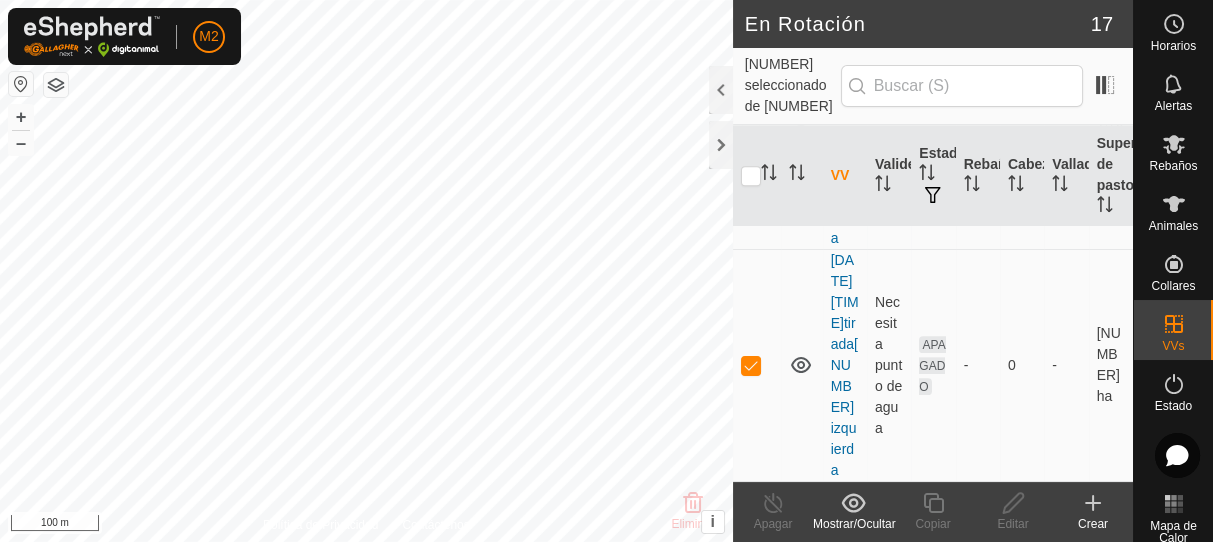 scroll, scrollTop: 3102, scrollLeft: 0, axis: vertical 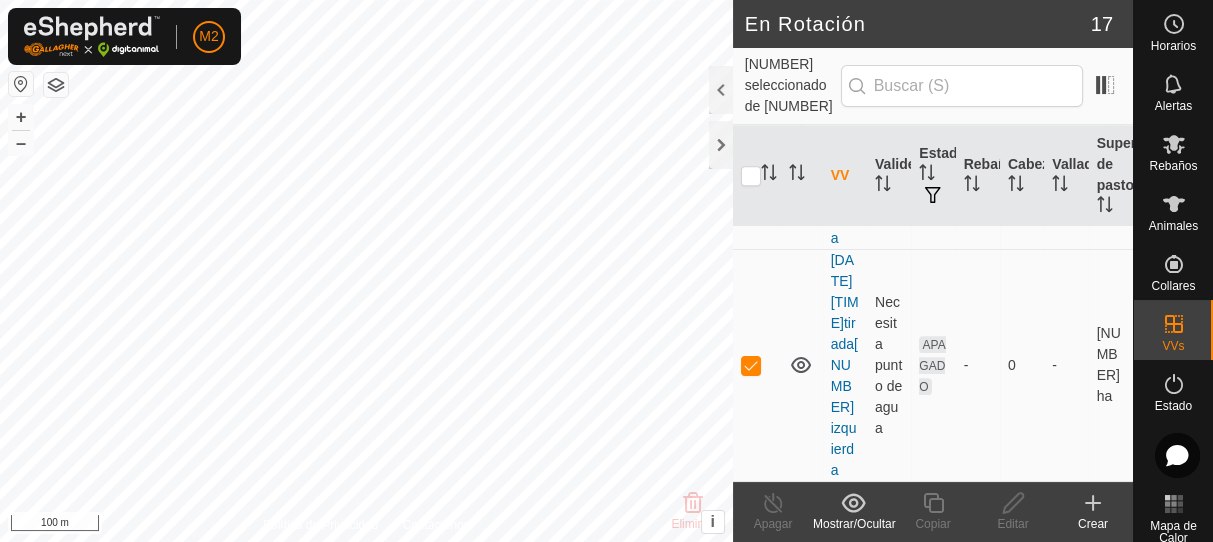 click at bounding box center (751, 133) 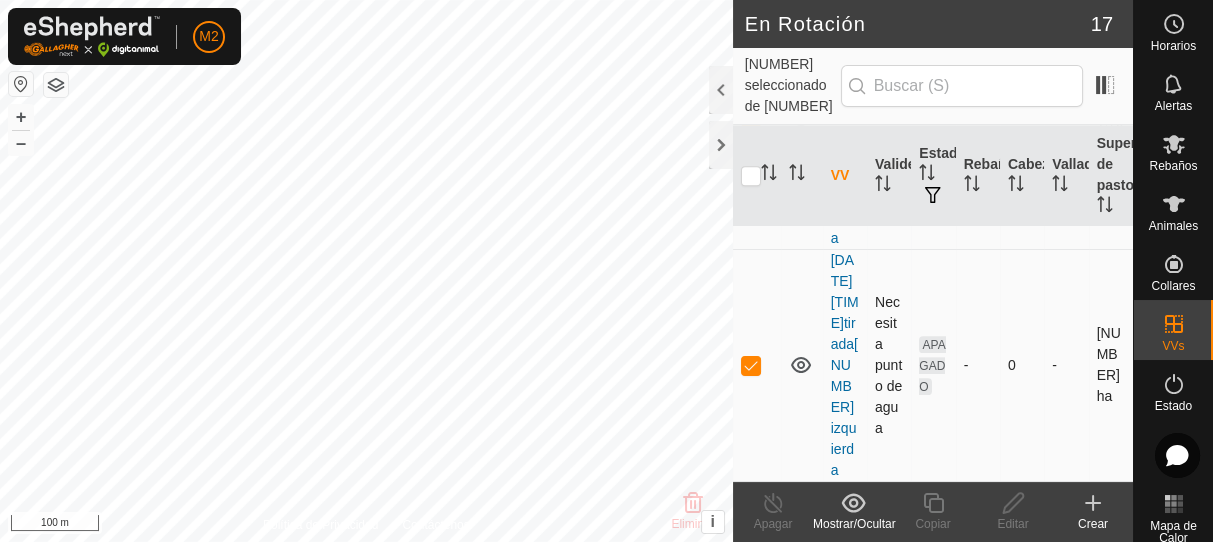 click at bounding box center (757, 365) 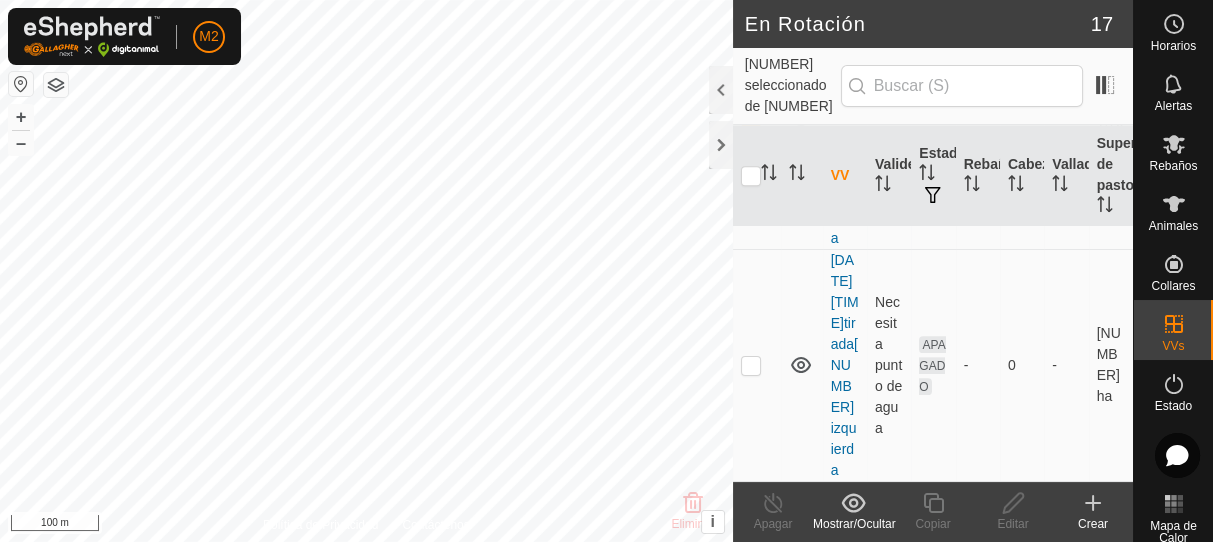 click at bounding box center [751, 133] 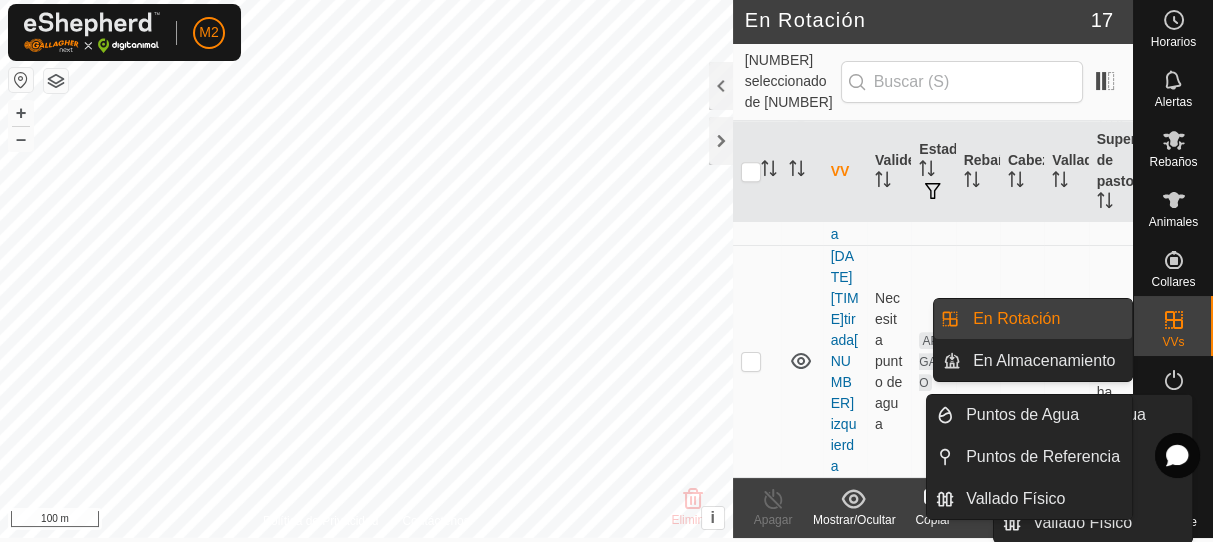 scroll, scrollTop: 0, scrollLeft: 0, axis: both 